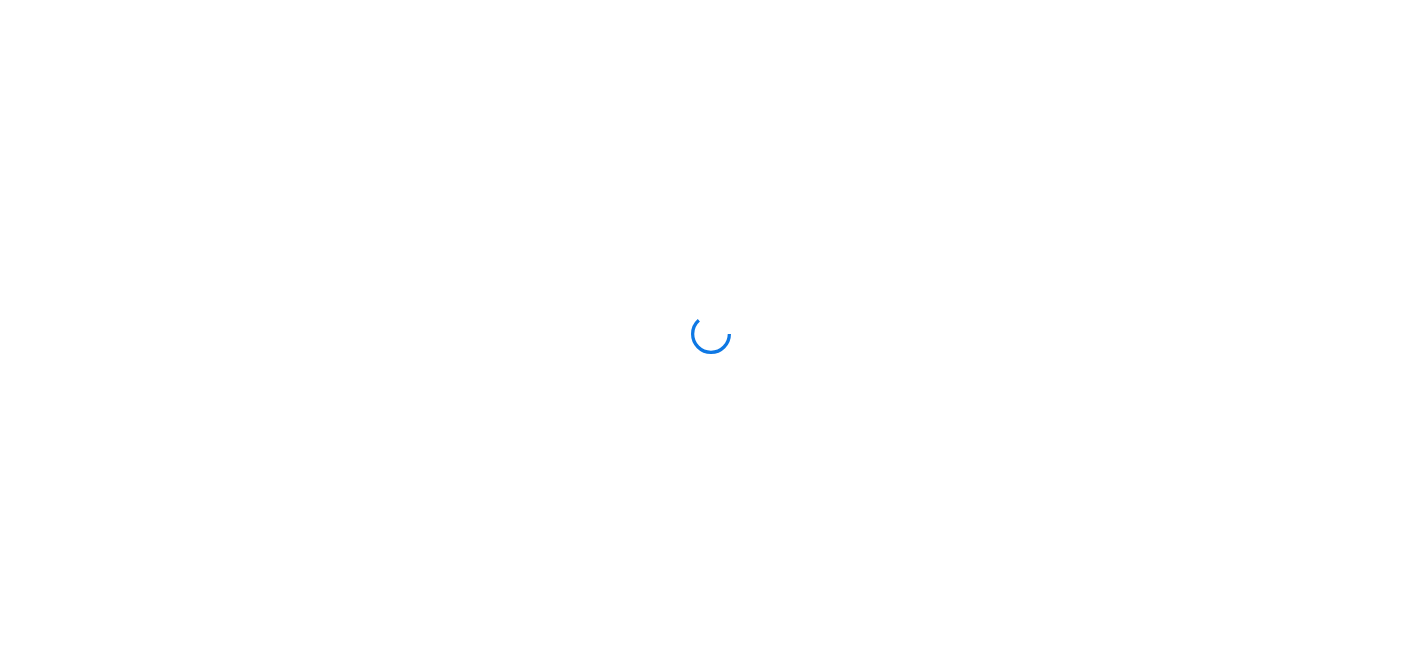 scroll, scrollTop: 0, scrollLeft: 0, axis: both 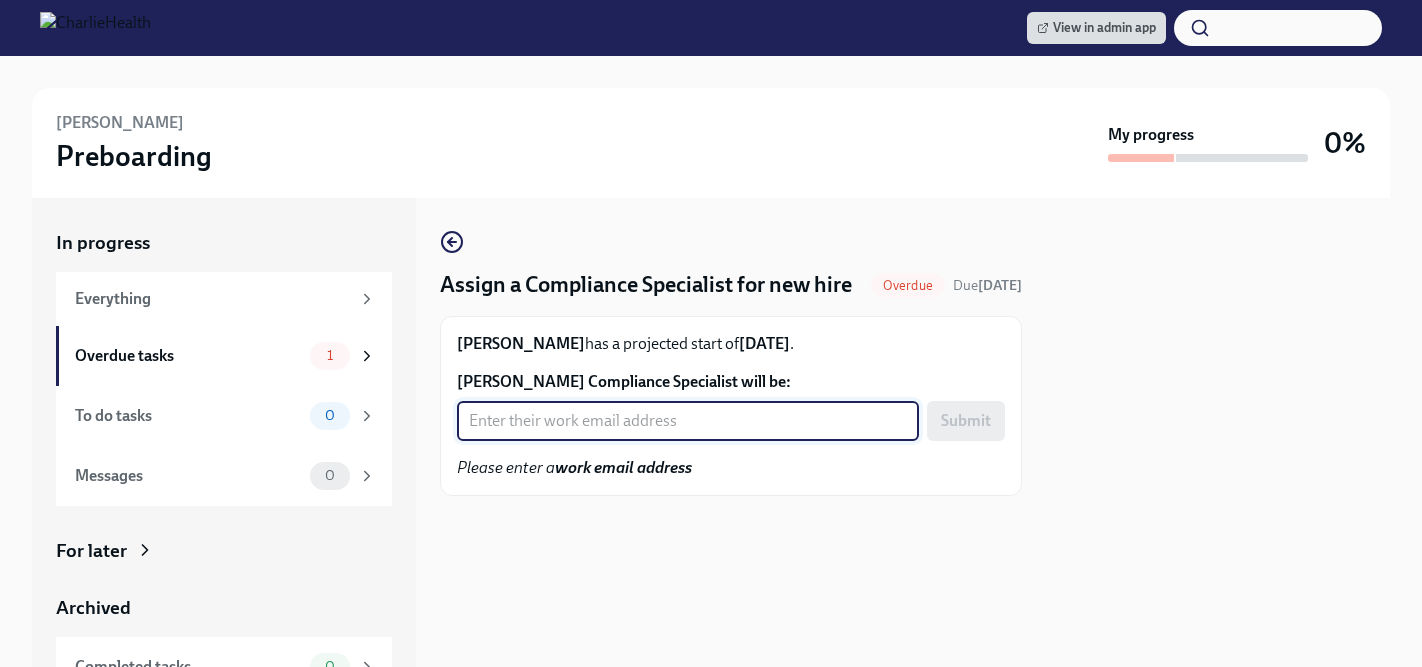 click on "Ana Stallard's Compliance Specialist will be:" at bounding box center (688, 421) 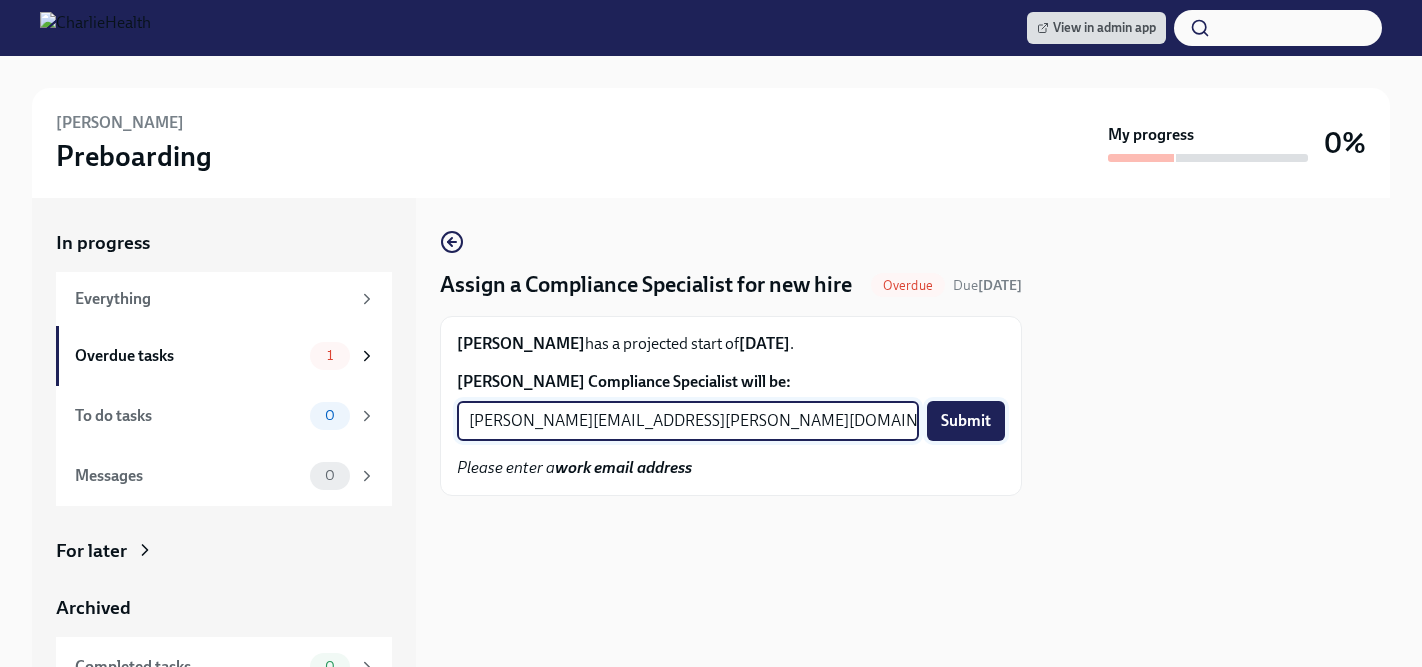 type on "kristy.johnson@charliehealth.com" 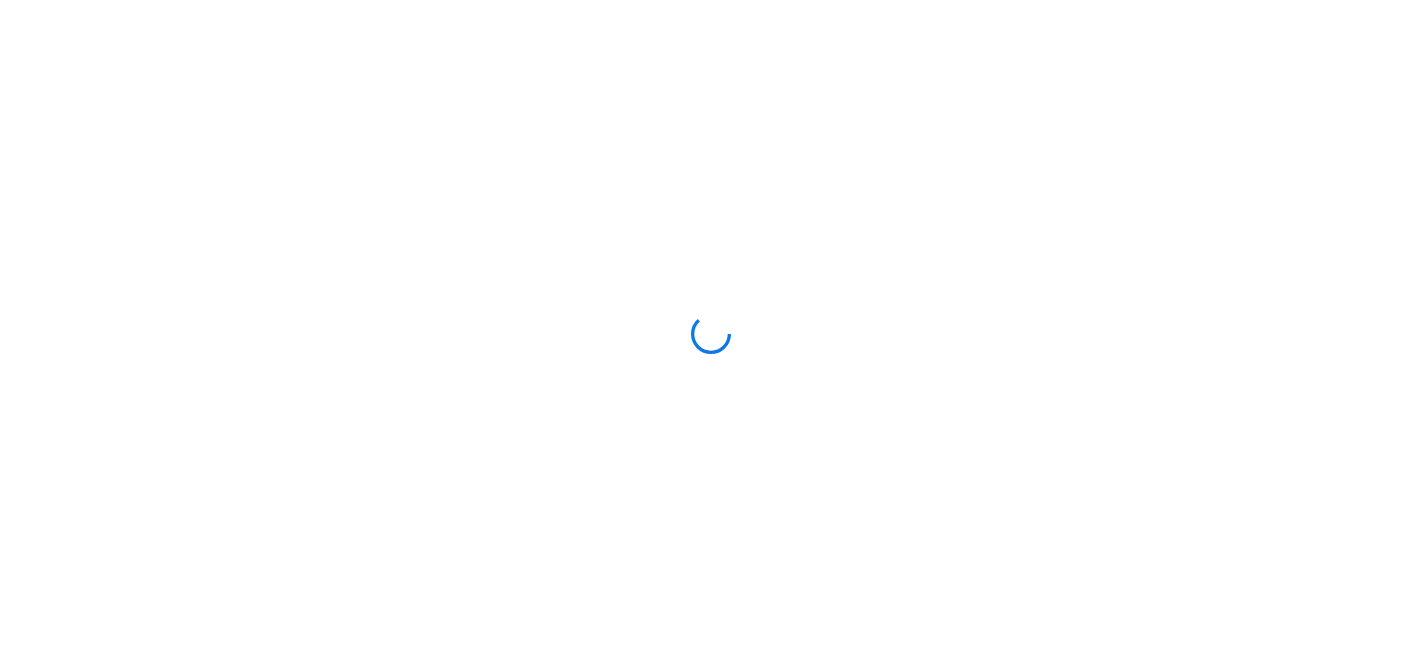 scroll, scrollTop: 0, scrollLeft: 0, axis: both 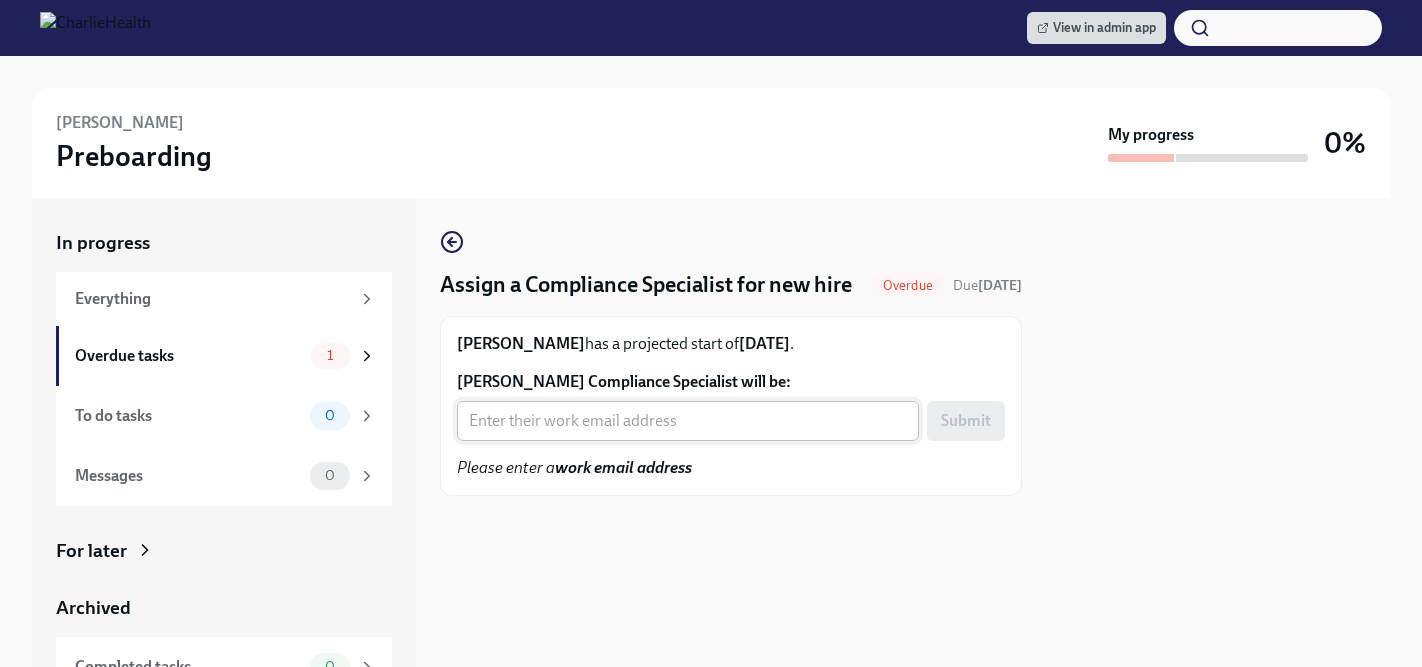 click on "Mercedy Jones's Compliance Specialist will be:" at bounding box center [688, 421] 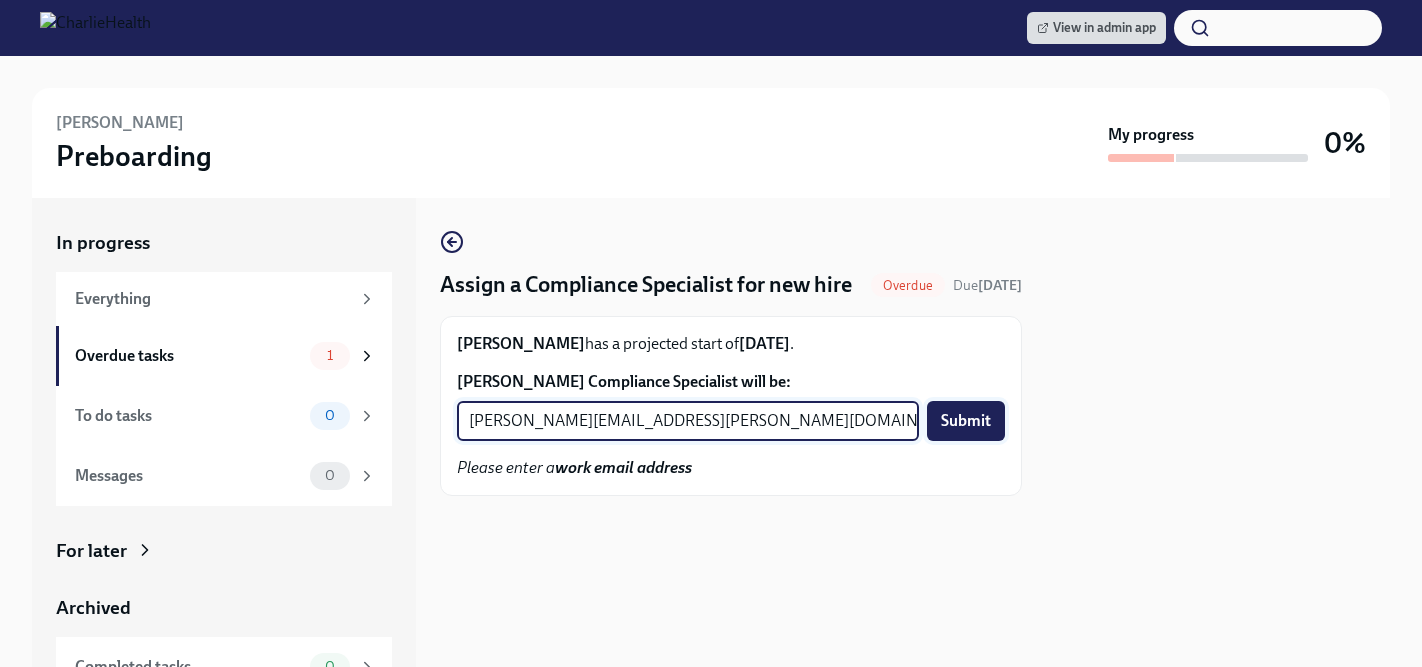 type on "tyler.pieper@charliehealth.com" 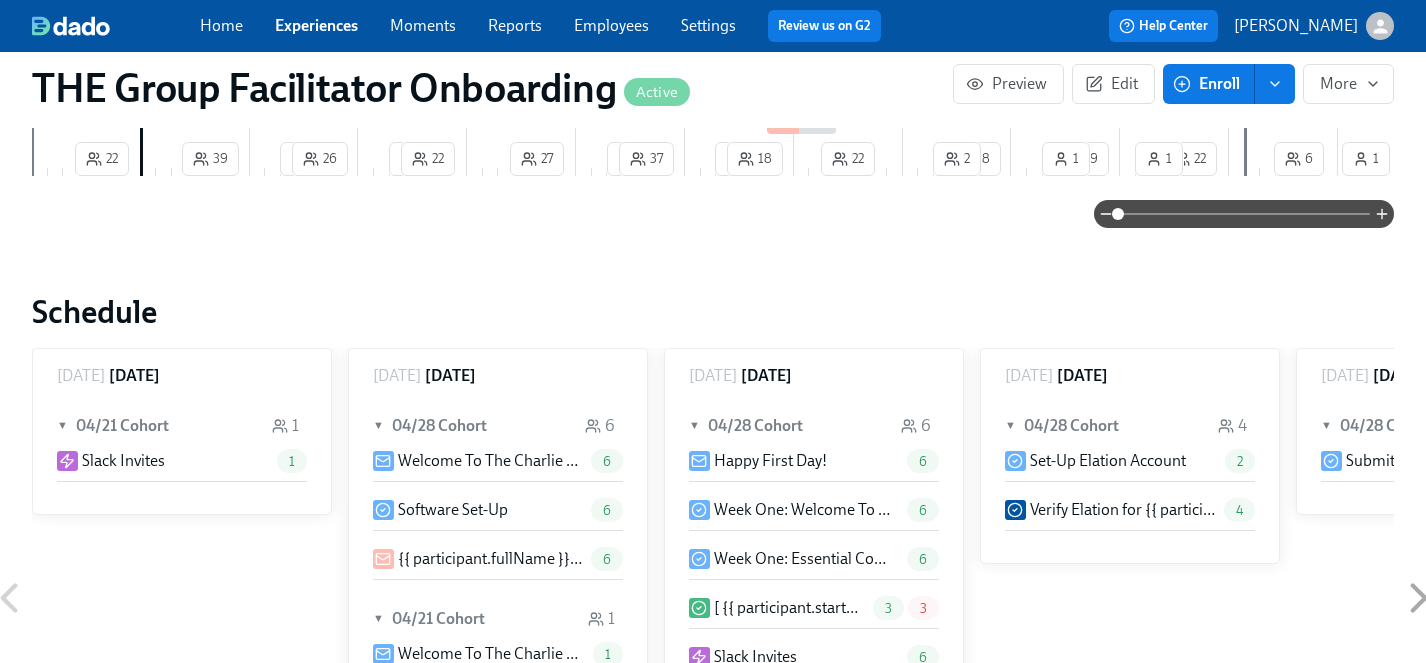 scroll, scrollTop: 1093, scrollLeft: 0, axis: vertical 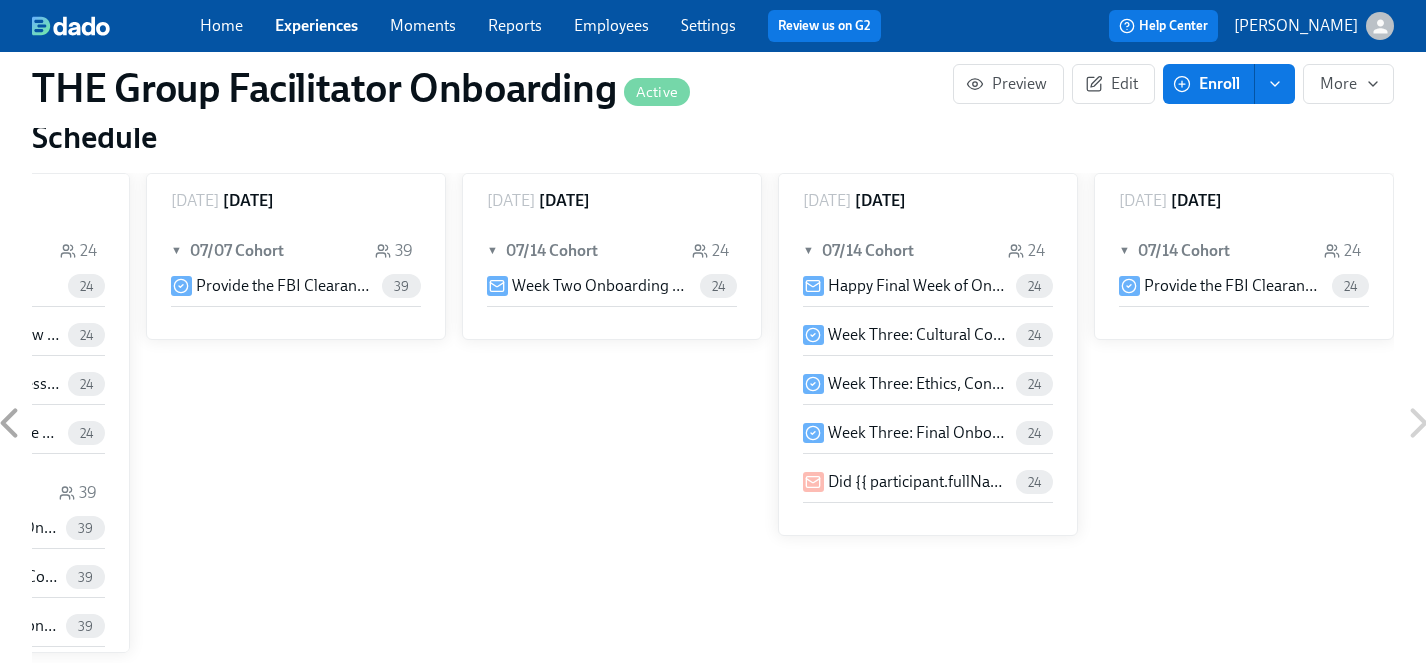 click on "Experiences" at bounding box center (316, 25) 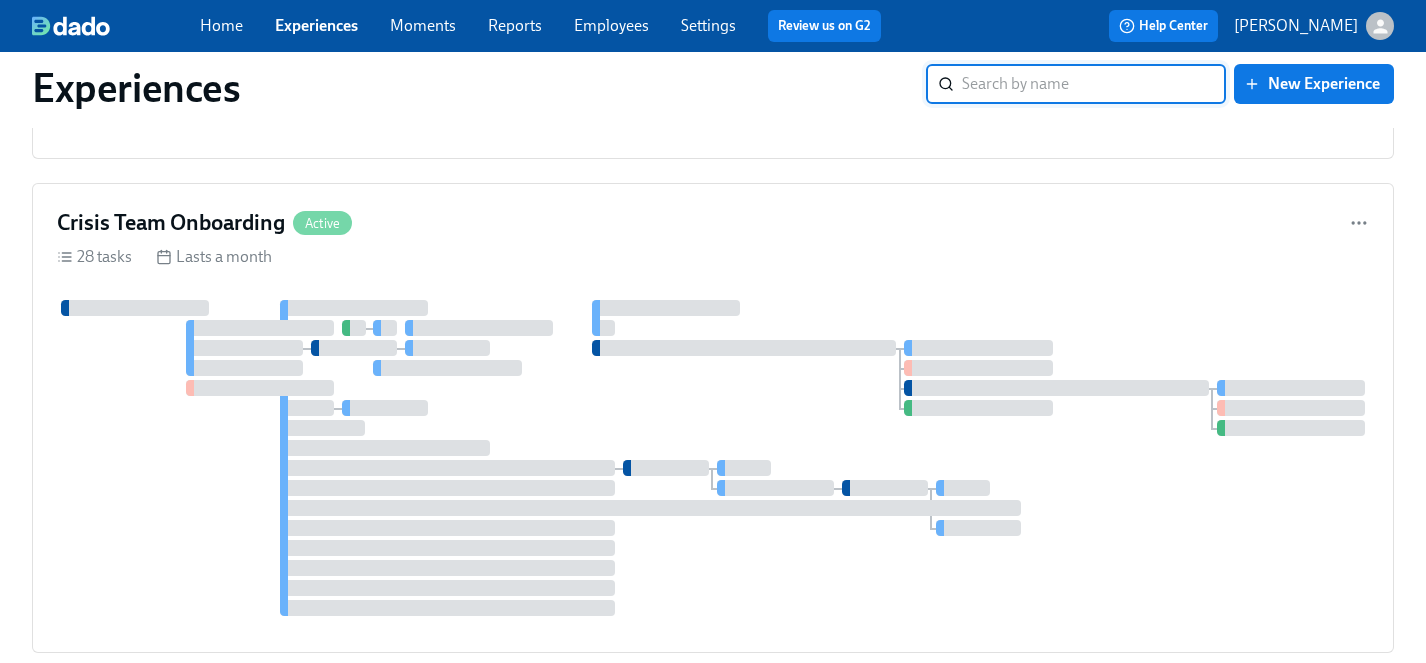 scroll, scrollTop: 0, scrollLeft: 0, axis: both 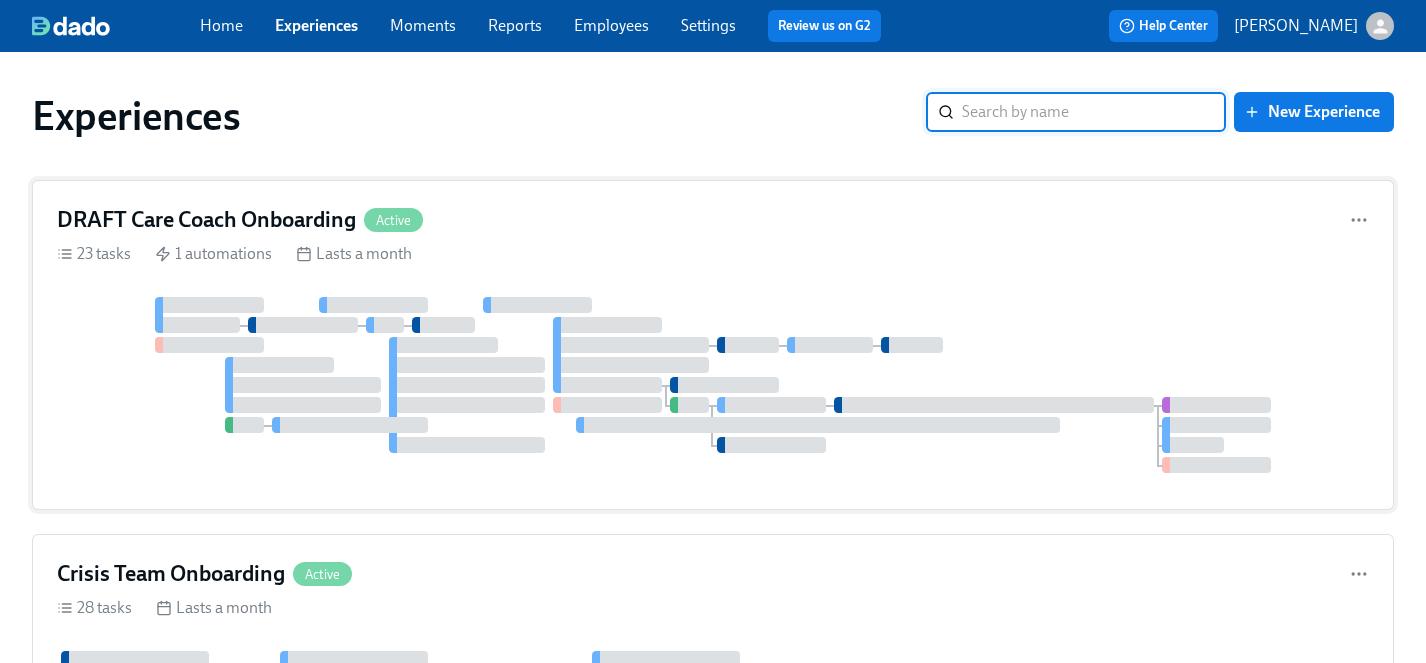 click on "DRAFT Care Coach Onboarding Active 23 tasks   1 automations   Lasts   a month" at bounding box center [713, 345] 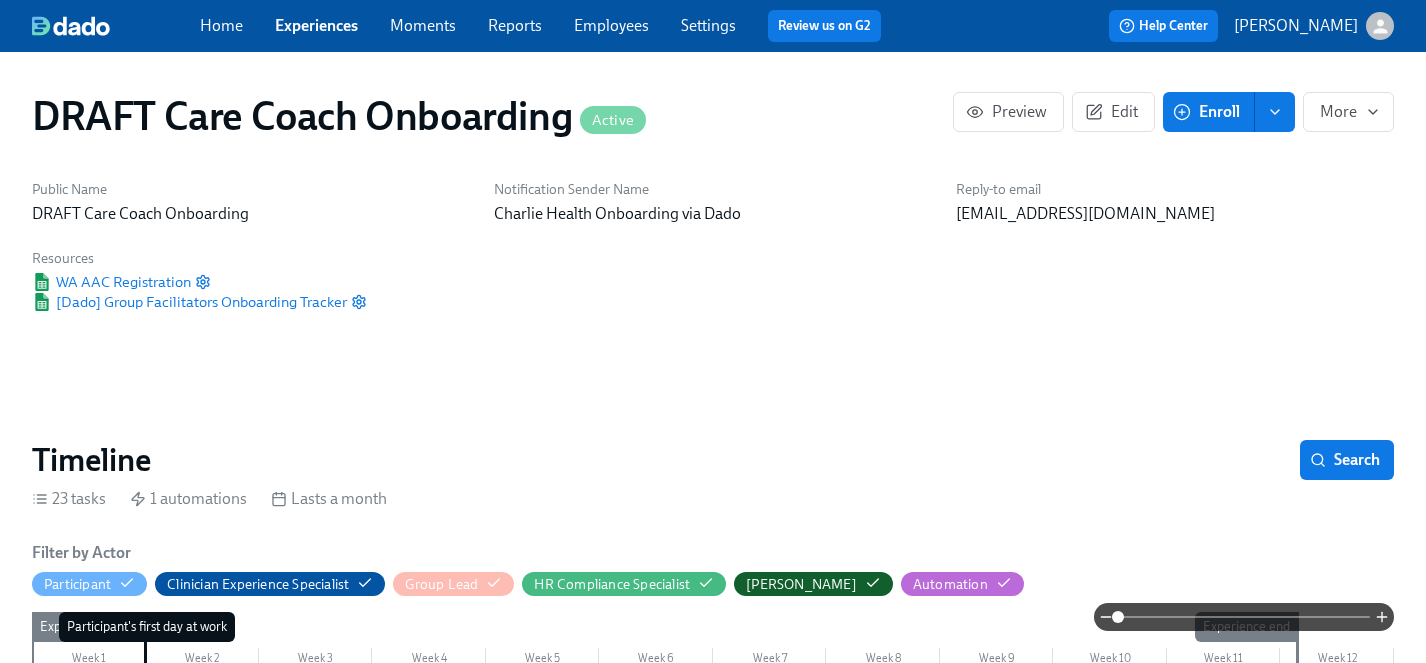 click on "Experiences" at bounding box center [316, 25] 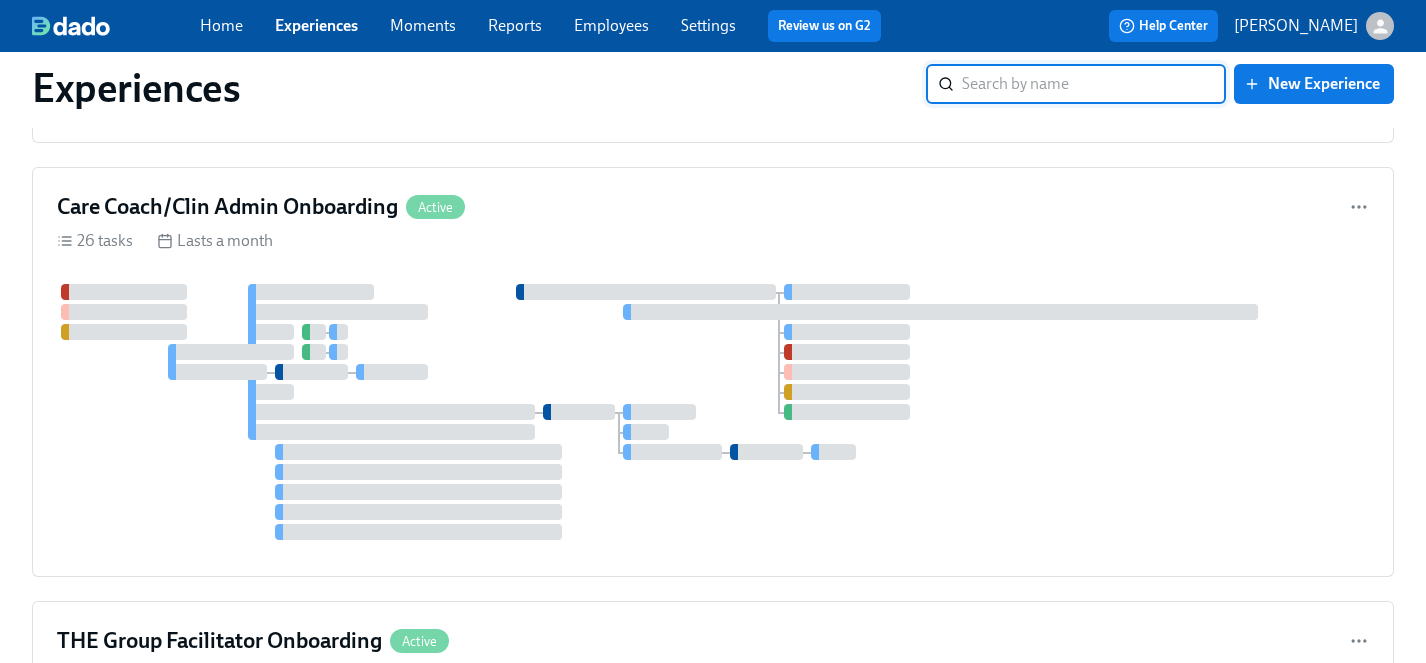 scroll, scrollTop: 1356, scrollLeft: 0, axis: vertical 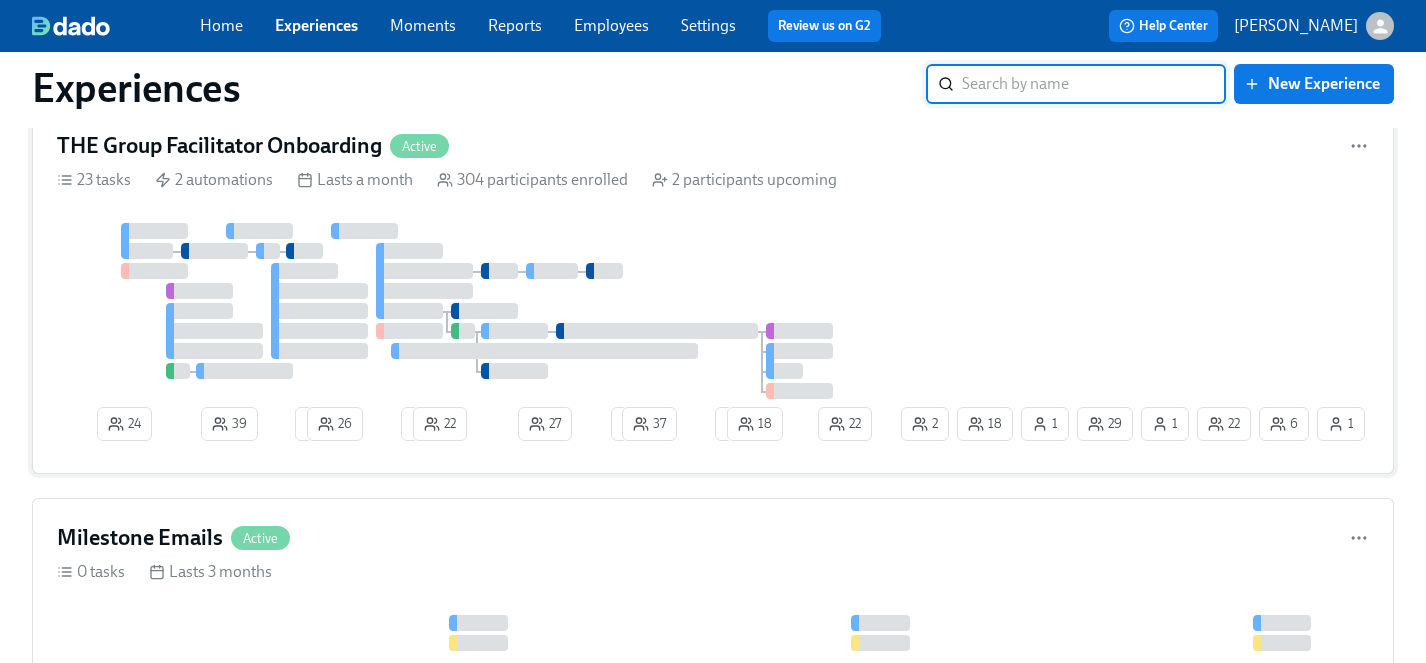 click at bounding box center (477, 311) 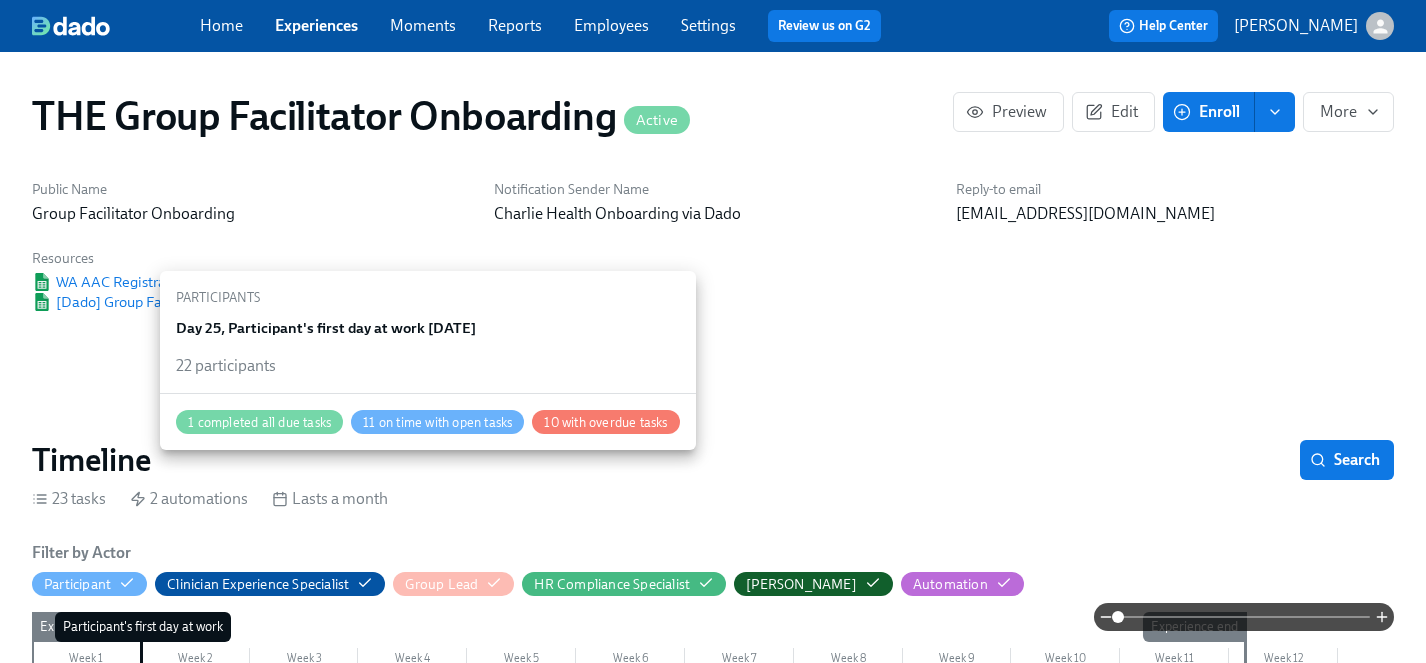 scroll, scrollTop: 1162, scrollLeft: 0, axis: vertical 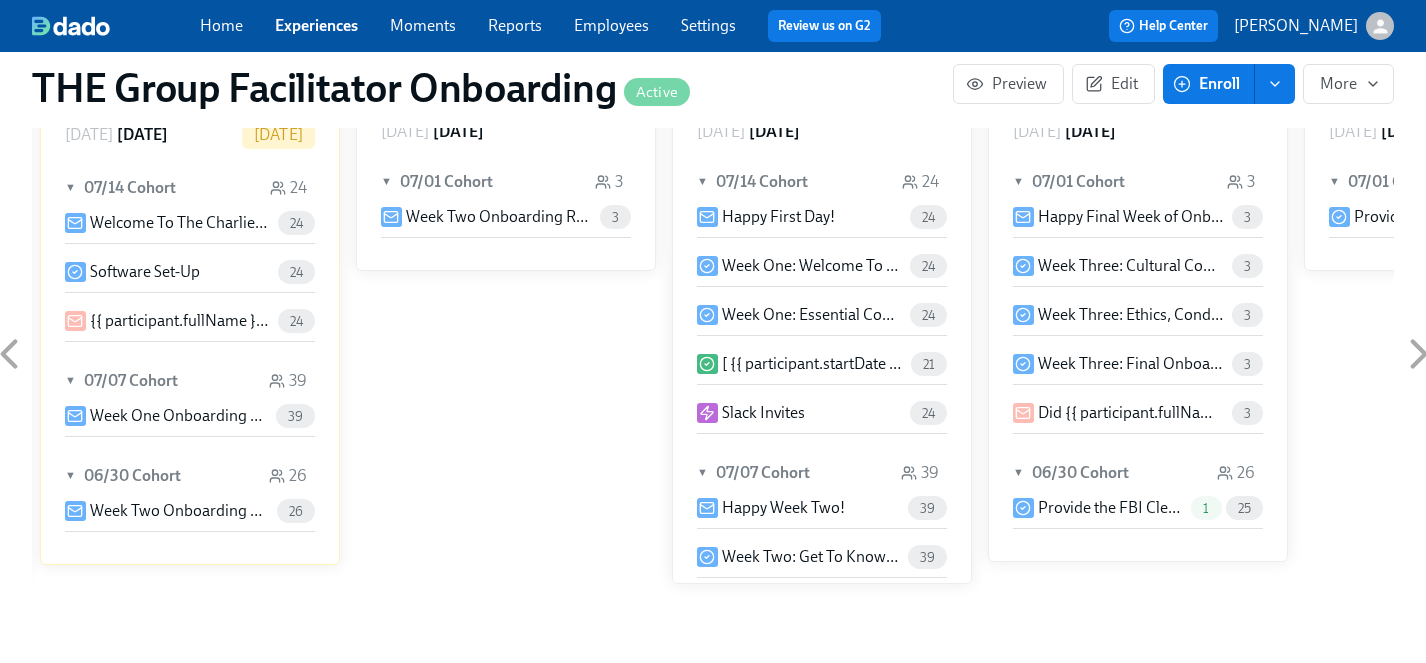 click on "24" at bounding box center (296, 223) 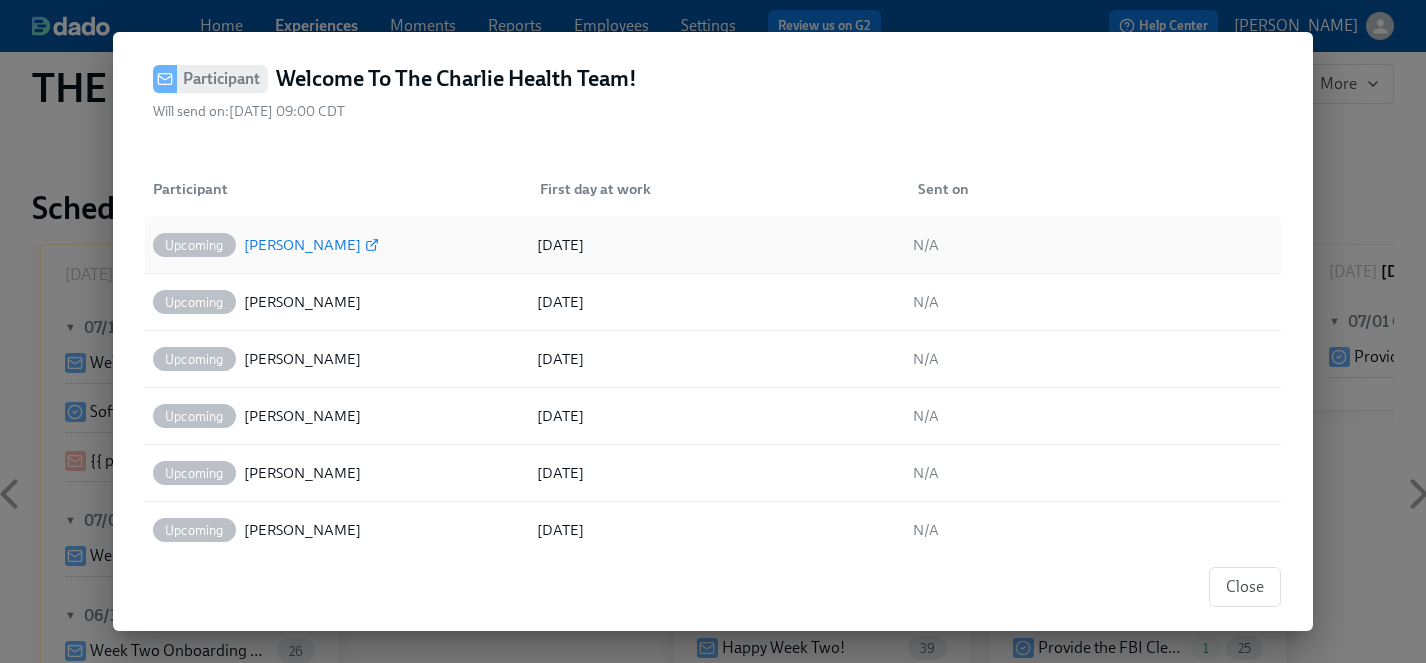 click on "[PERSON_NAME]" at bounding box center (302, 245) 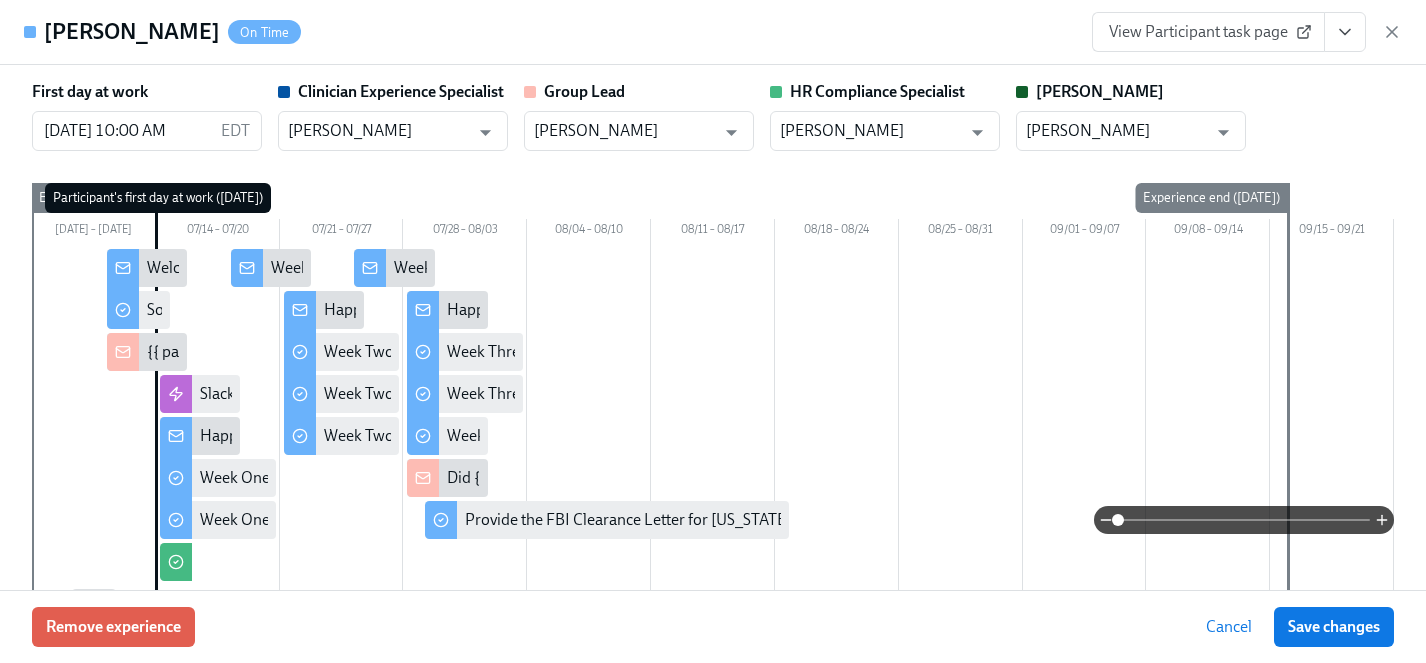 scroll, scrollTop: 0, scrollLeft: 25798, axis: horizontal 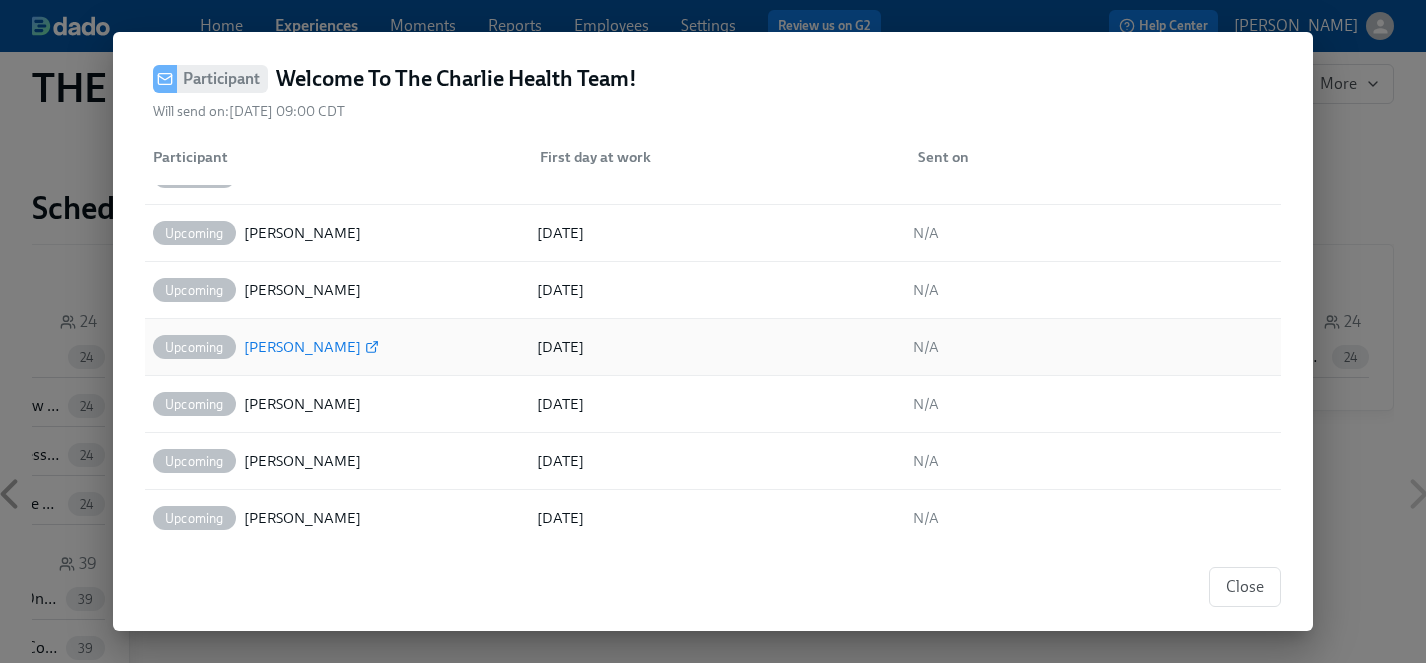 click on "[PERSON_NAME]" at bounding box center [302, 347] 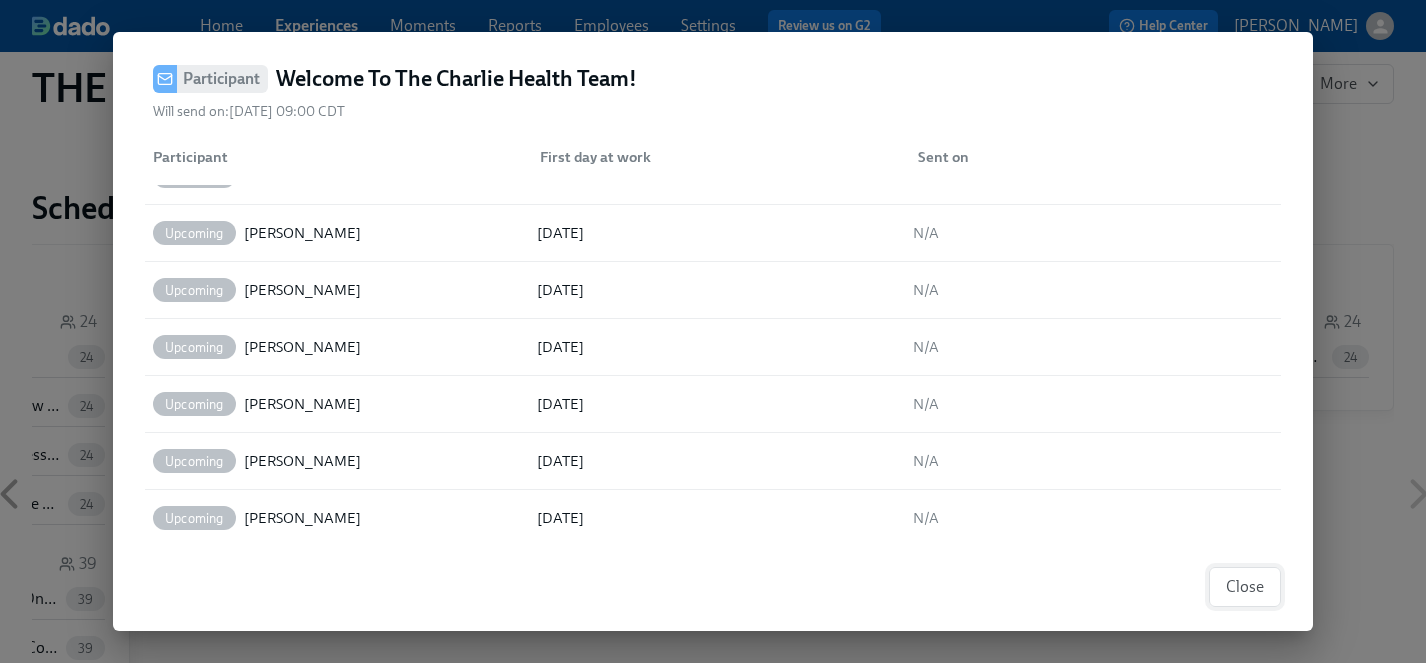 click on "Close" at bounding box center (1245, 587) 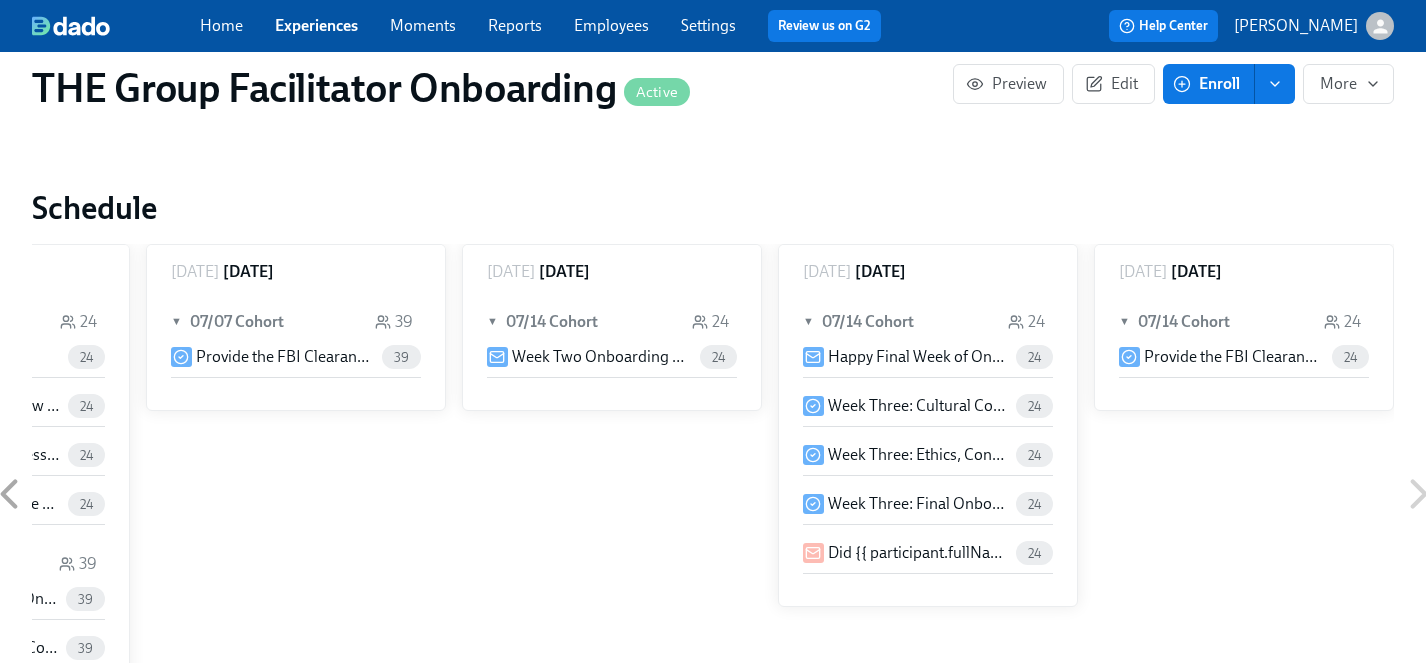 click on "Experiences" at bounding box center (316, 25) 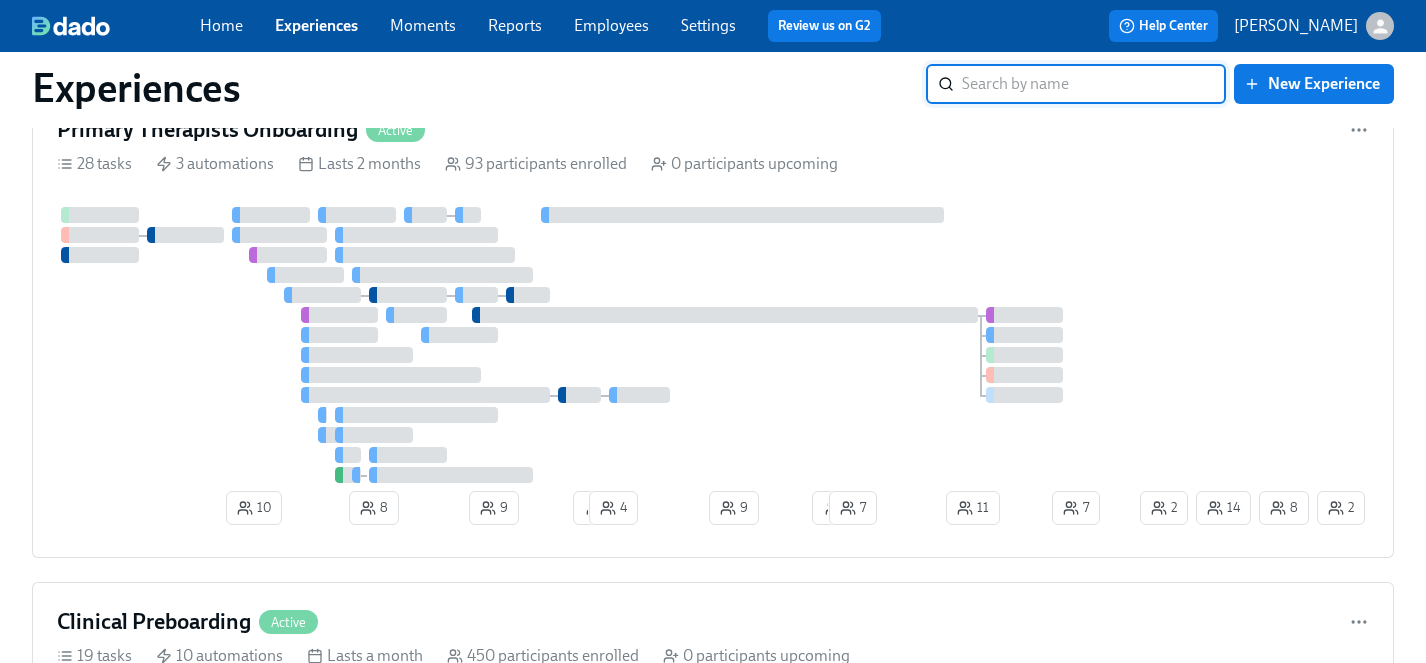 scroll, scrollTop: 4605, scrollLeft: 0, axis: vertical 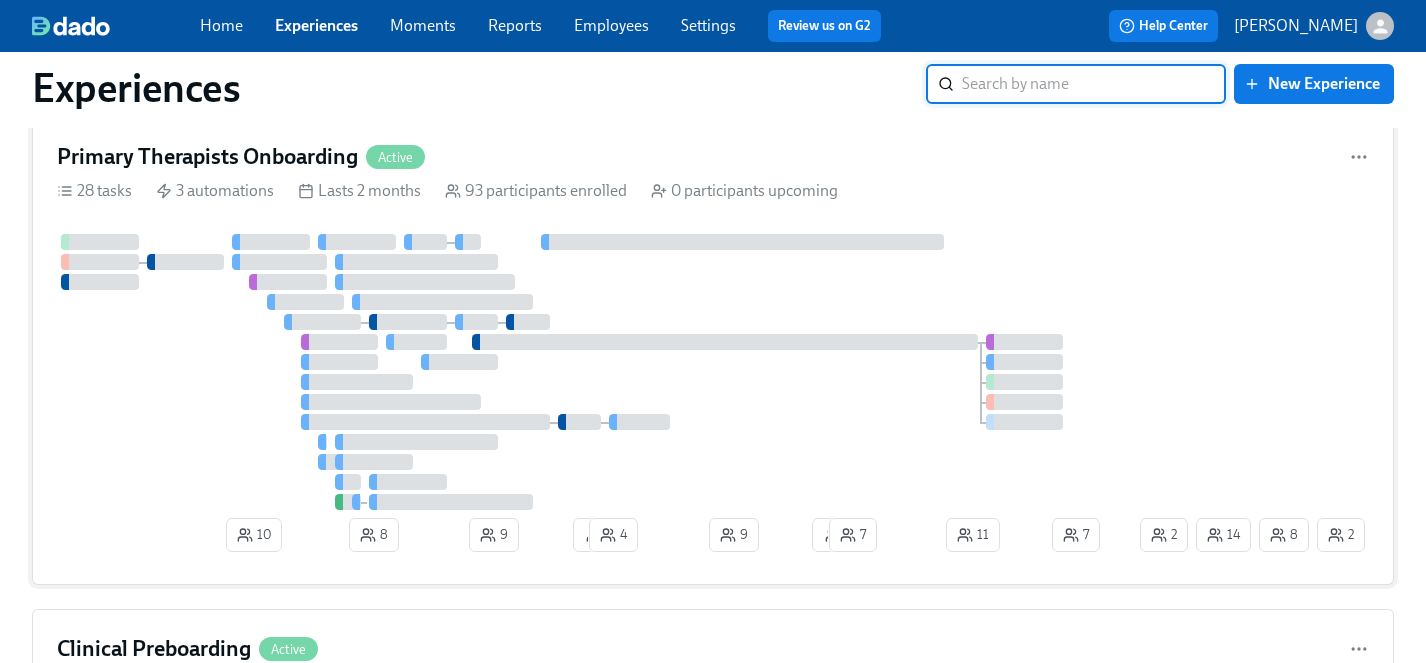 click at bounding box center (596, 372) 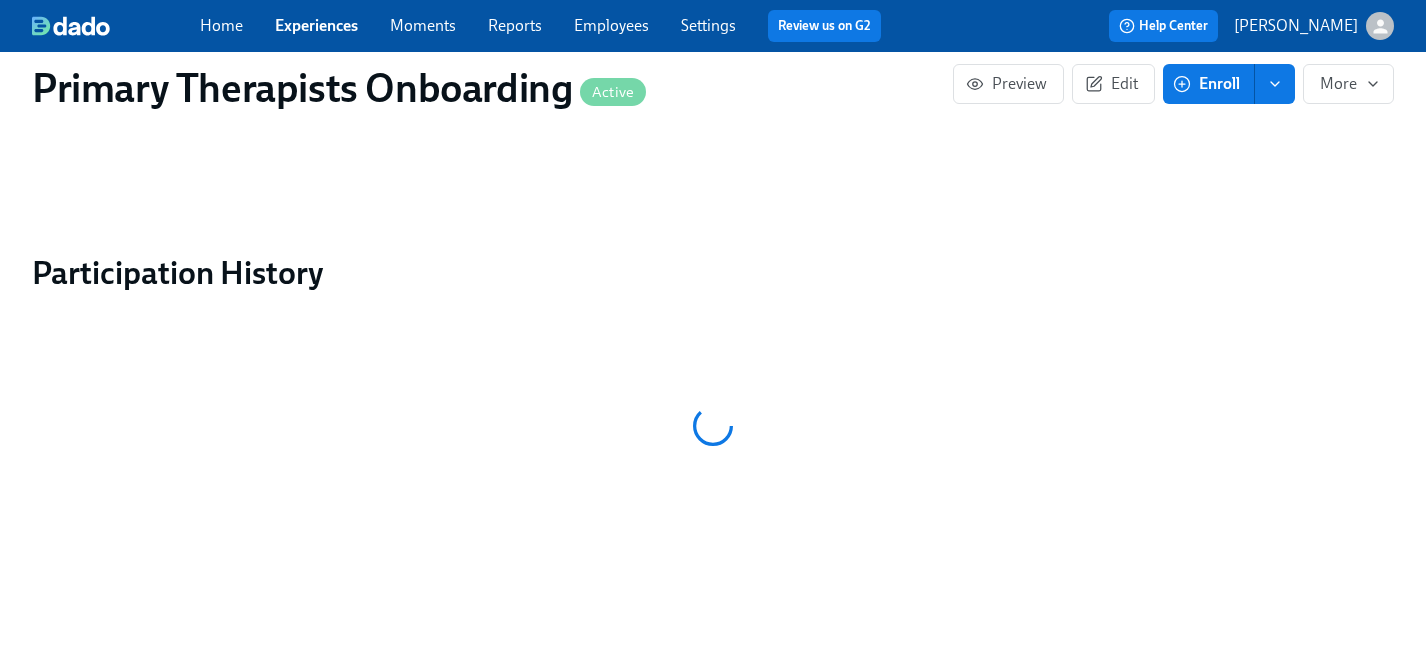 scroll, scrollTop: 0, scrollLeft: 0, axis: both 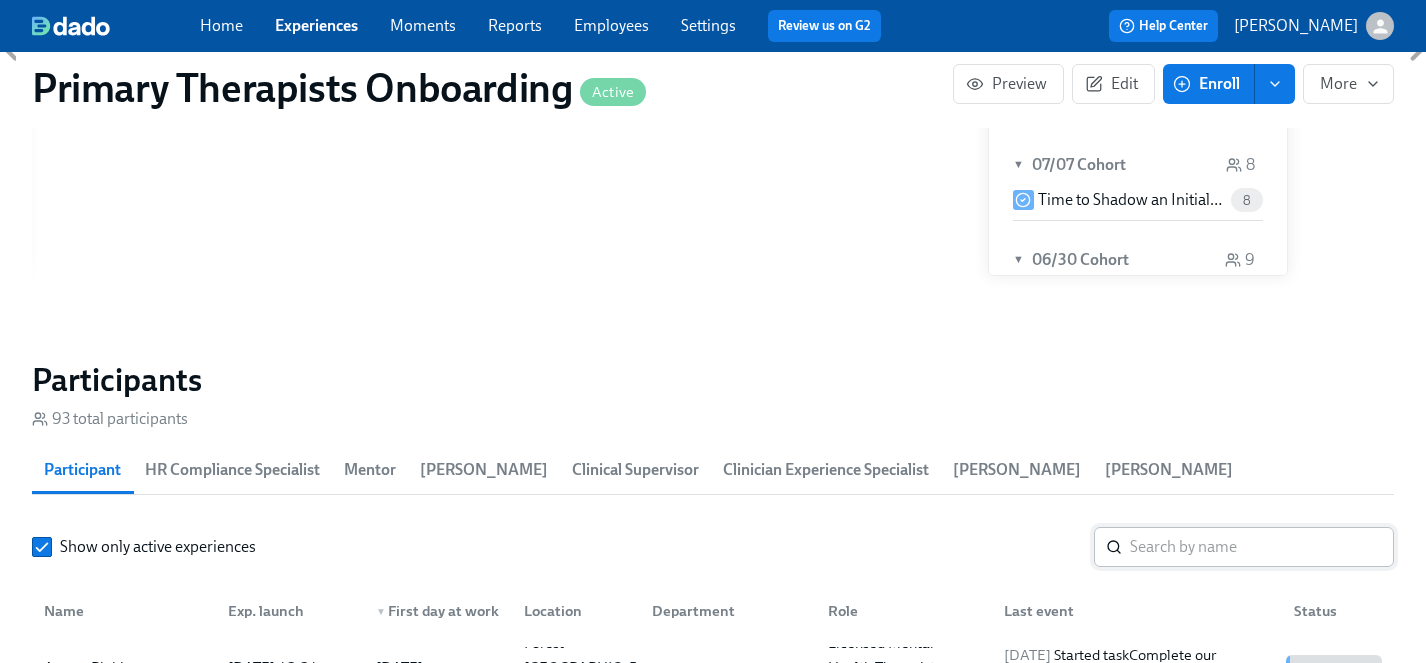 click at bounding box center (1262, 547) 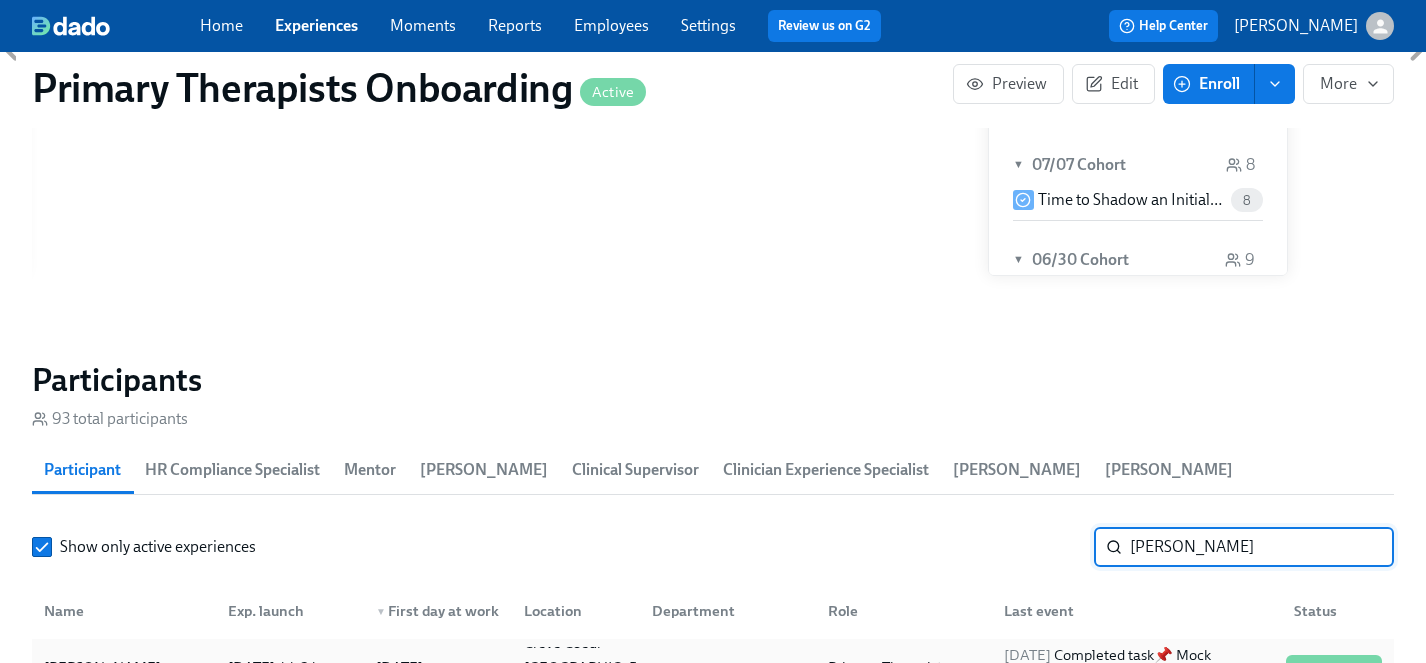 type on "[PERSON_NAME]" 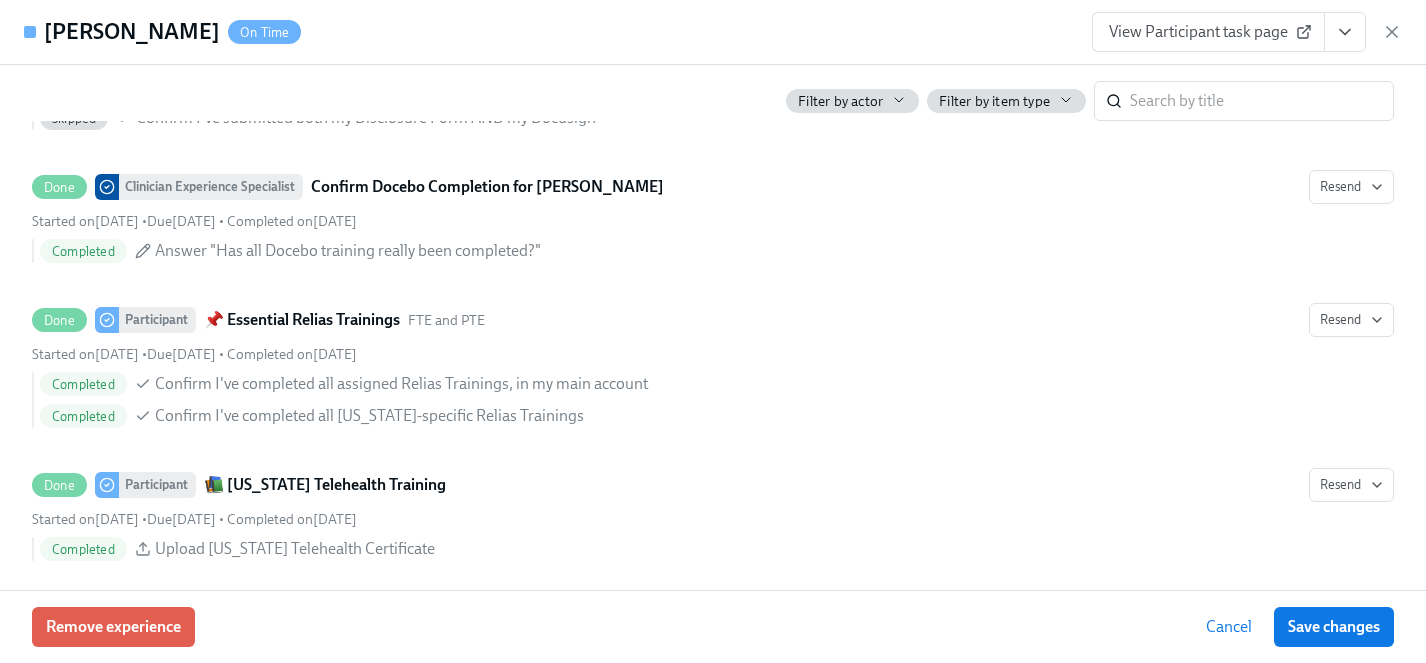 scroll, scrollTop: 3706, scrollLeft: 0, axis: vertical 